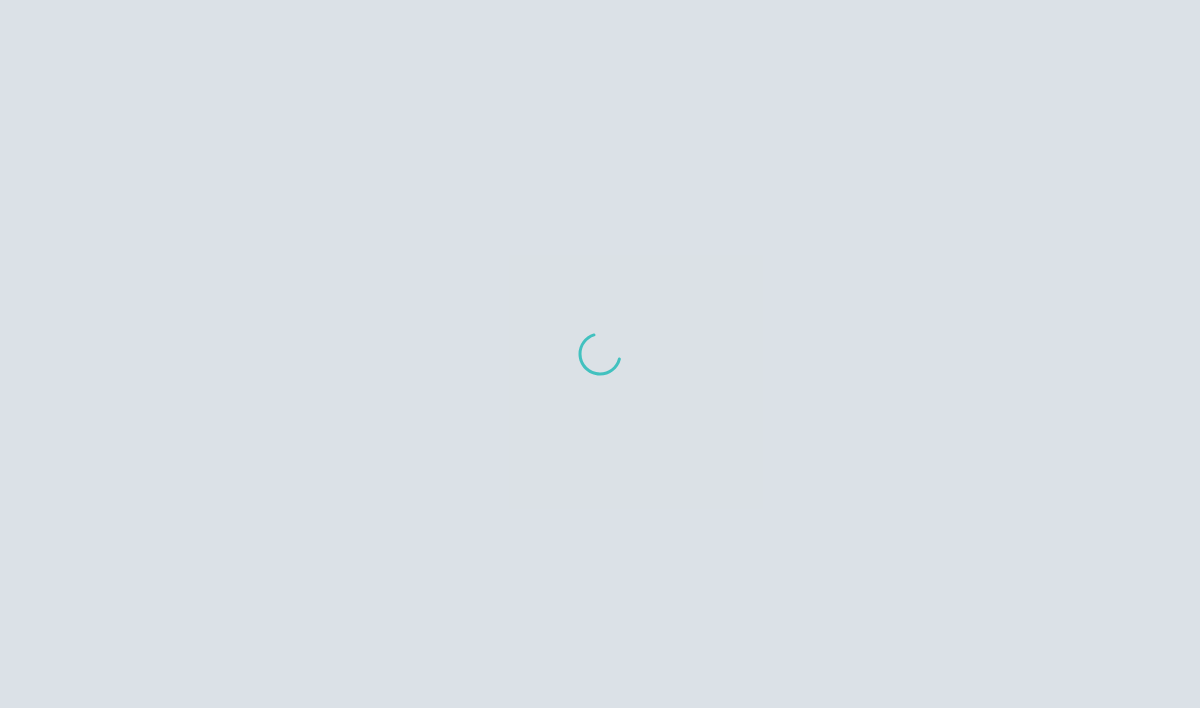 scroll, scrollTop: 0, scrollLeft: 0, axis: both 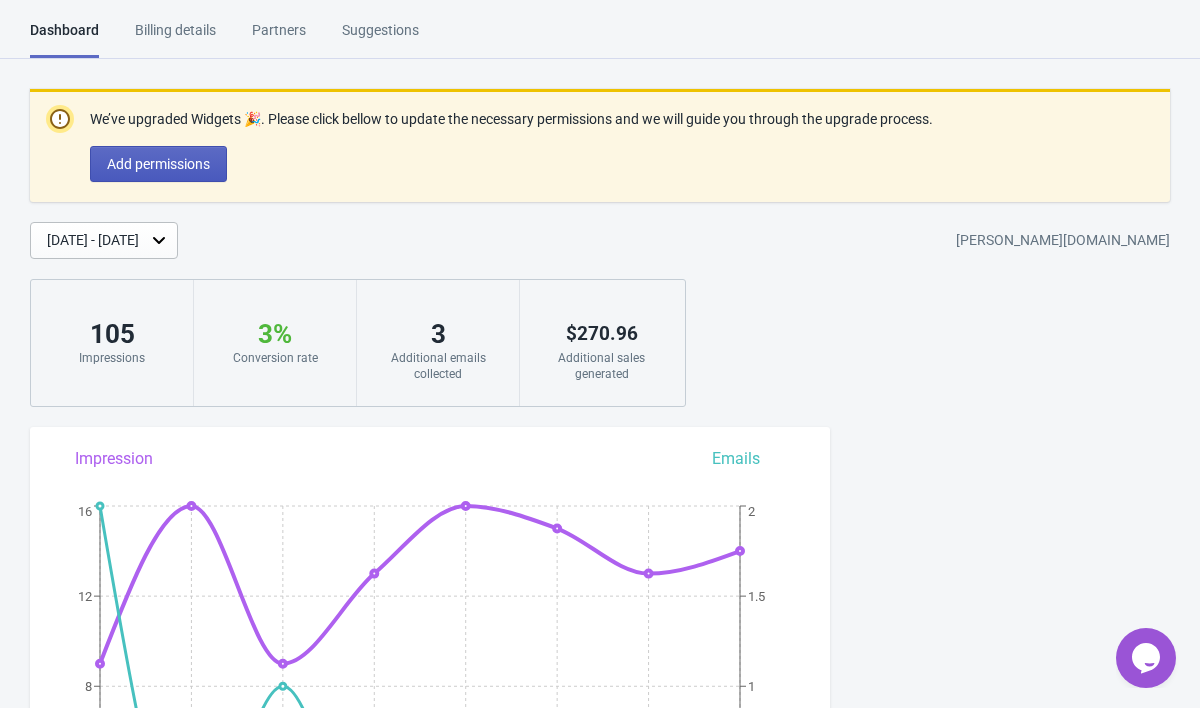 click on "Add permissions" at bounding box center [158, 164] 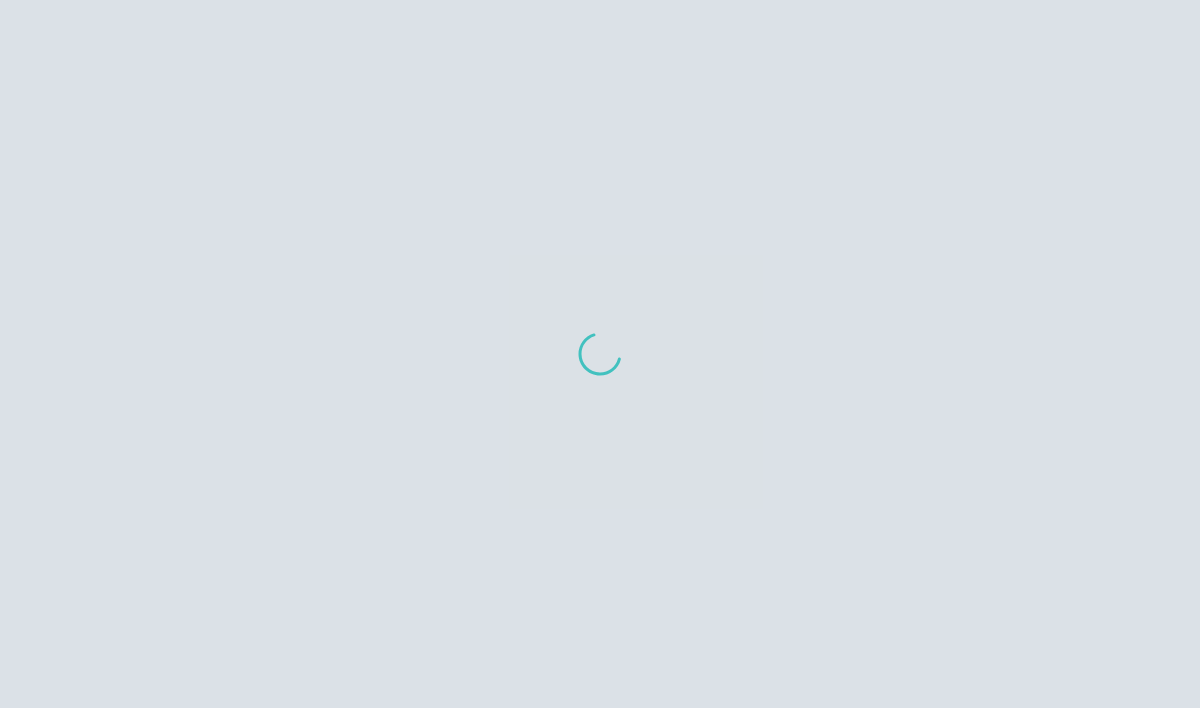scroll, scrollTop: 0, scrollLeft: 0, axis: both 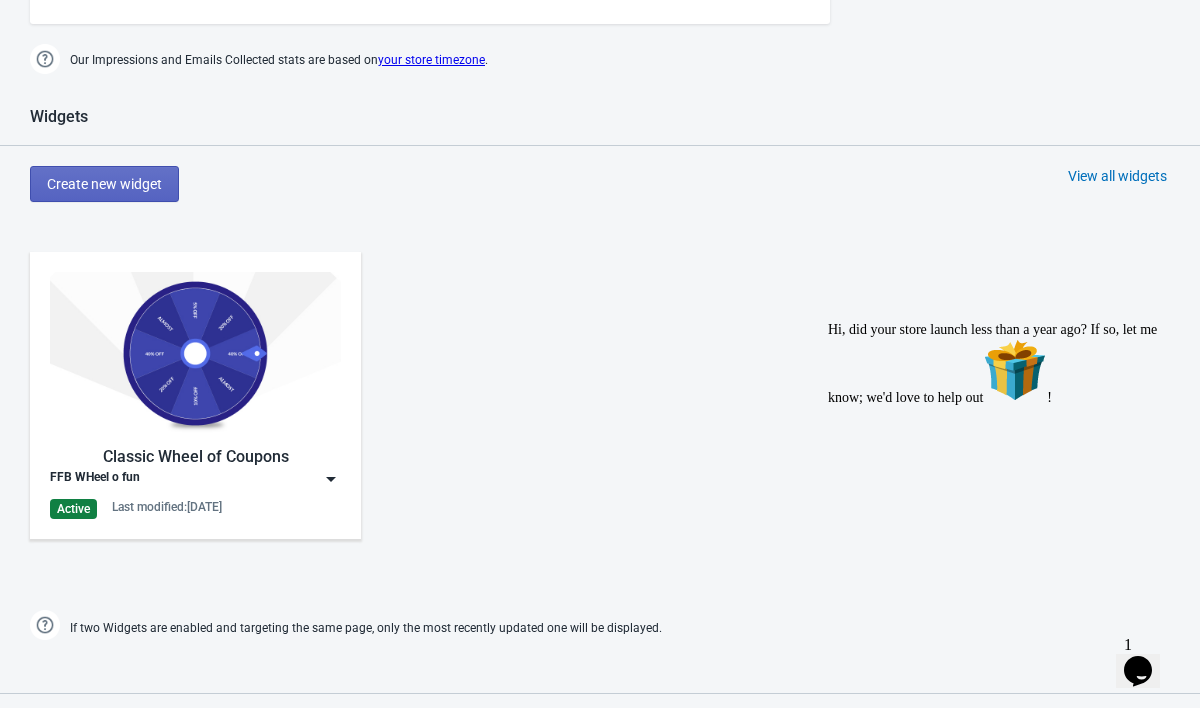 click at bounding box center [195, 353] 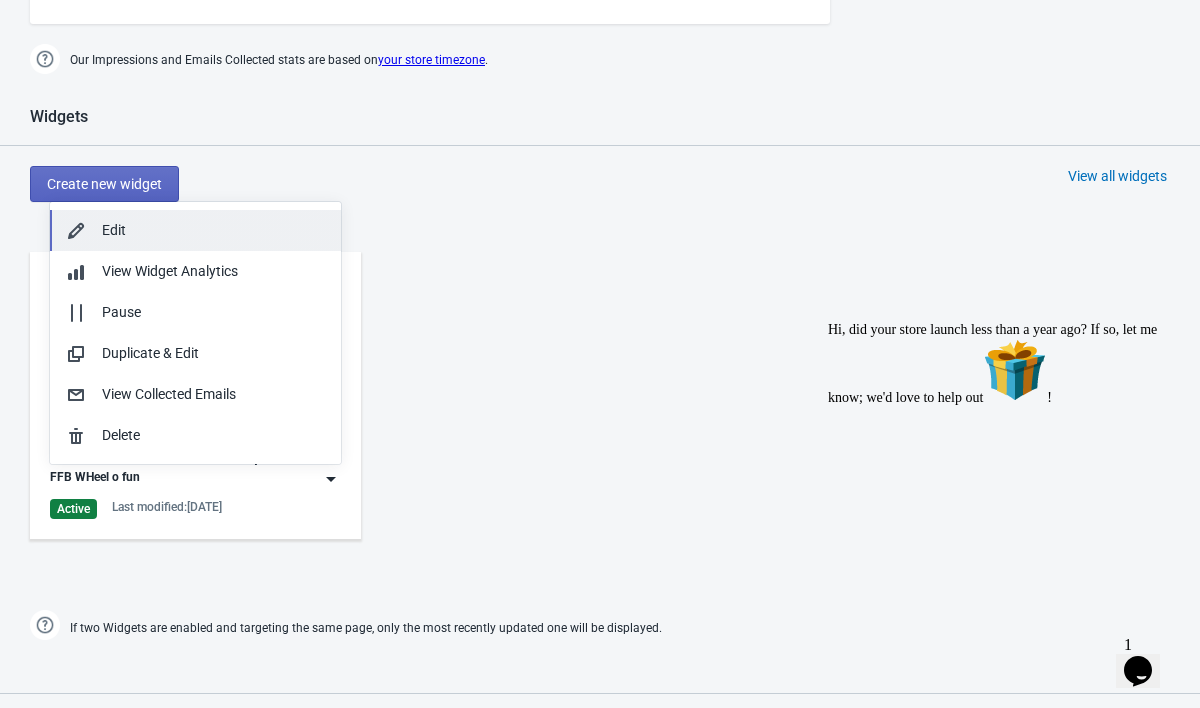 click on "Edit" at bounding box center [213, 230] 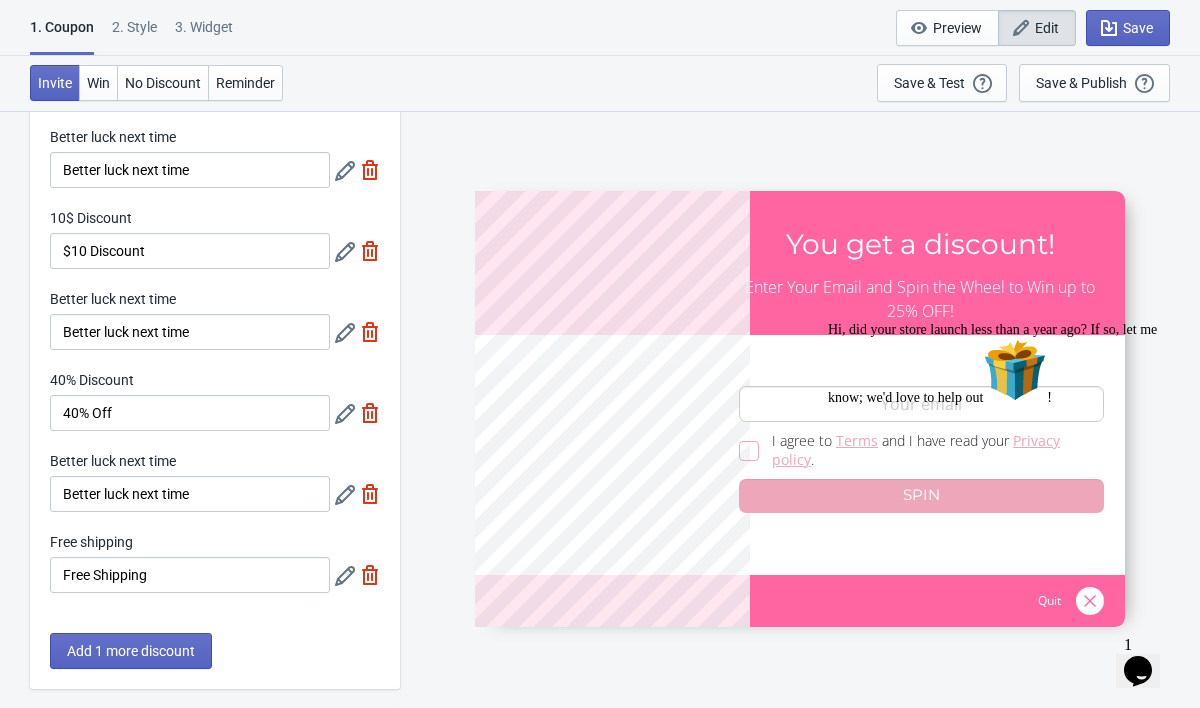 scroll, scrollTop: 315, scrollLeft: 0, axis: vertical 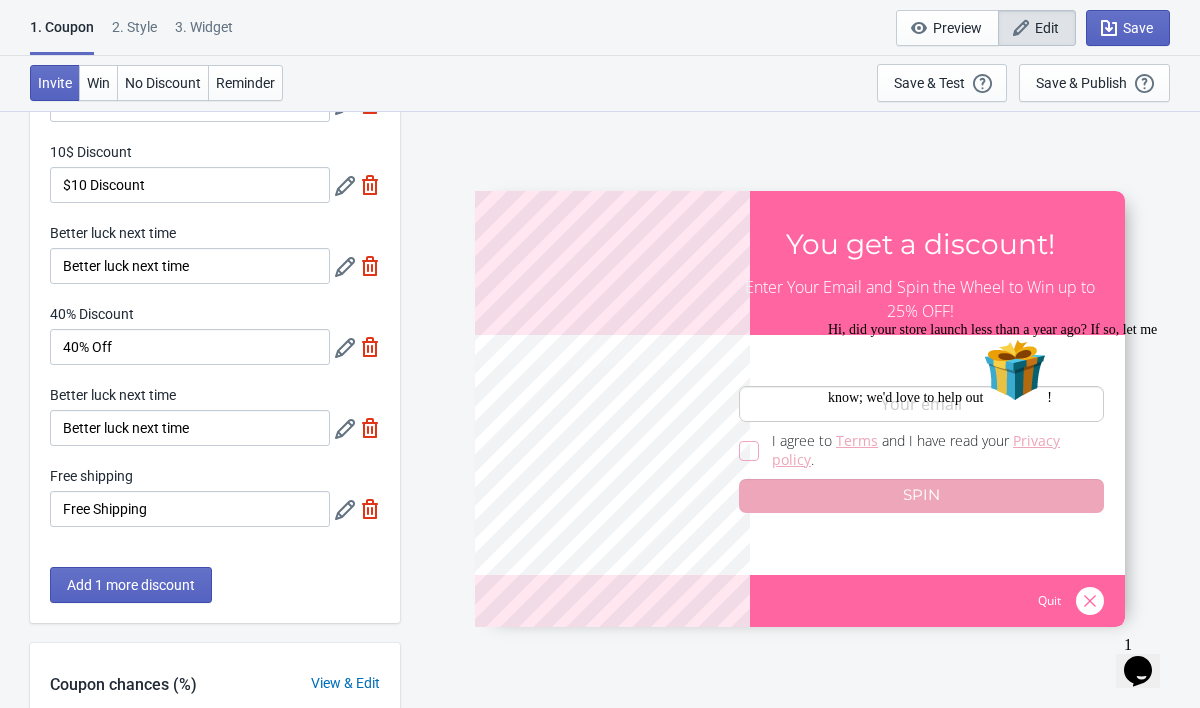 click 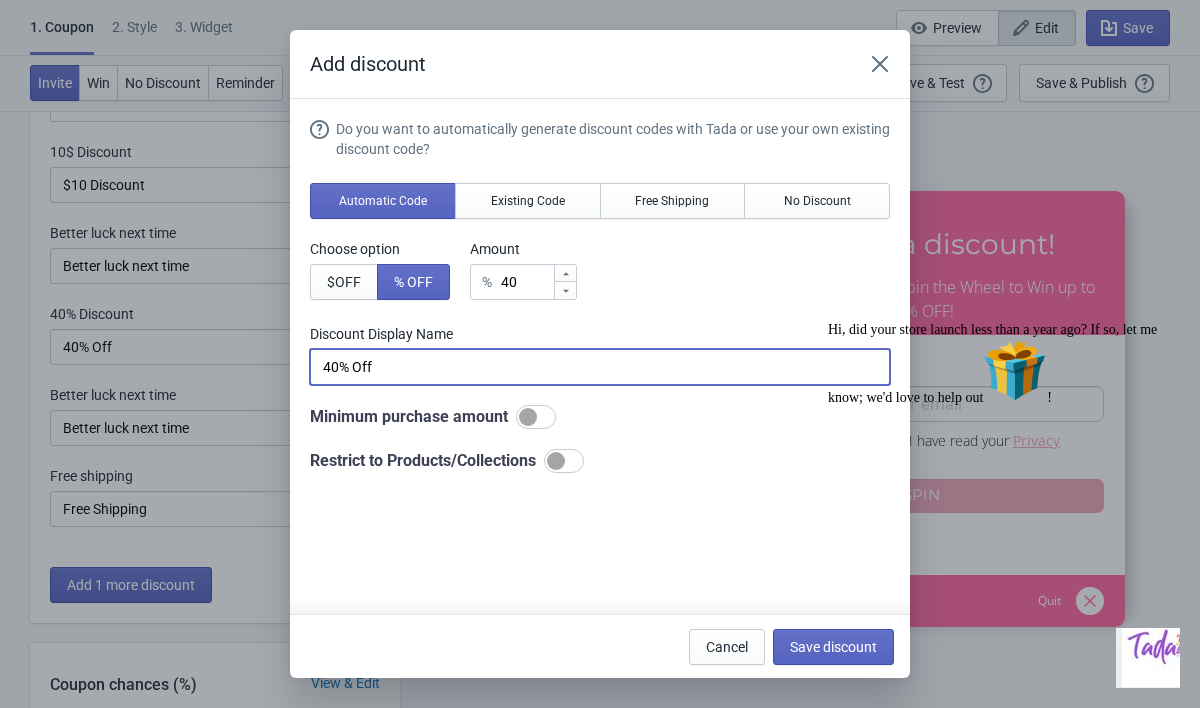 click on "40% Off" at bounding box center [600, 367] 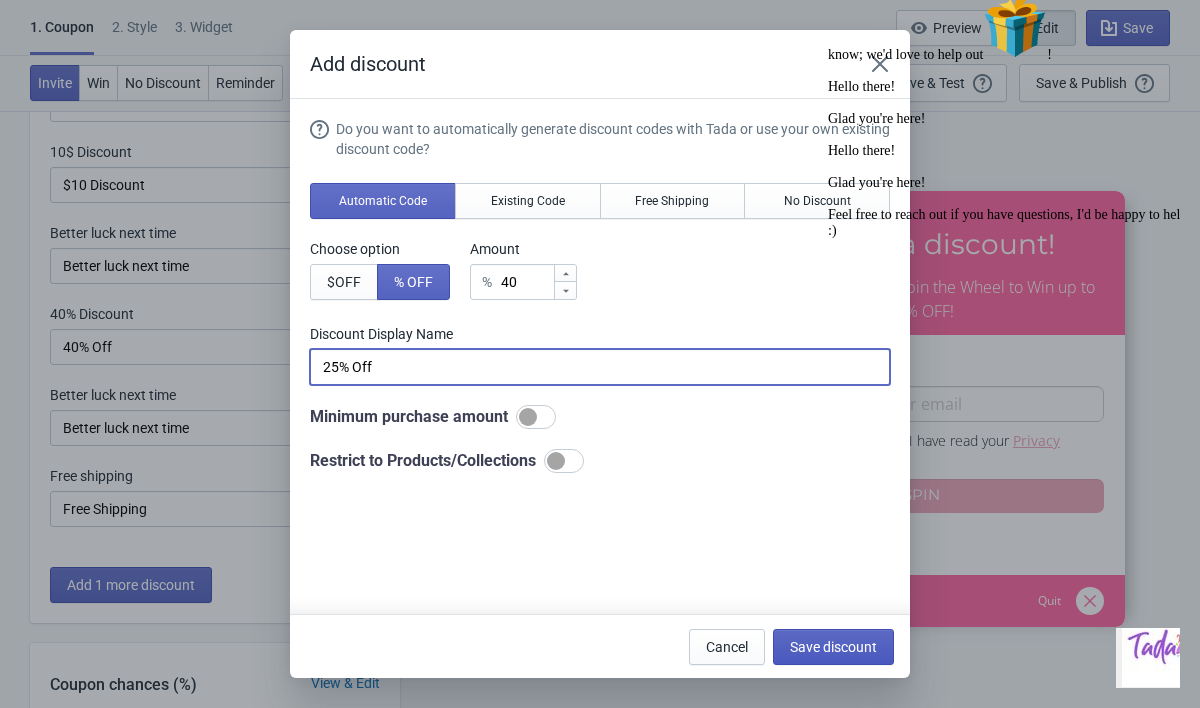 type on "25% Off" 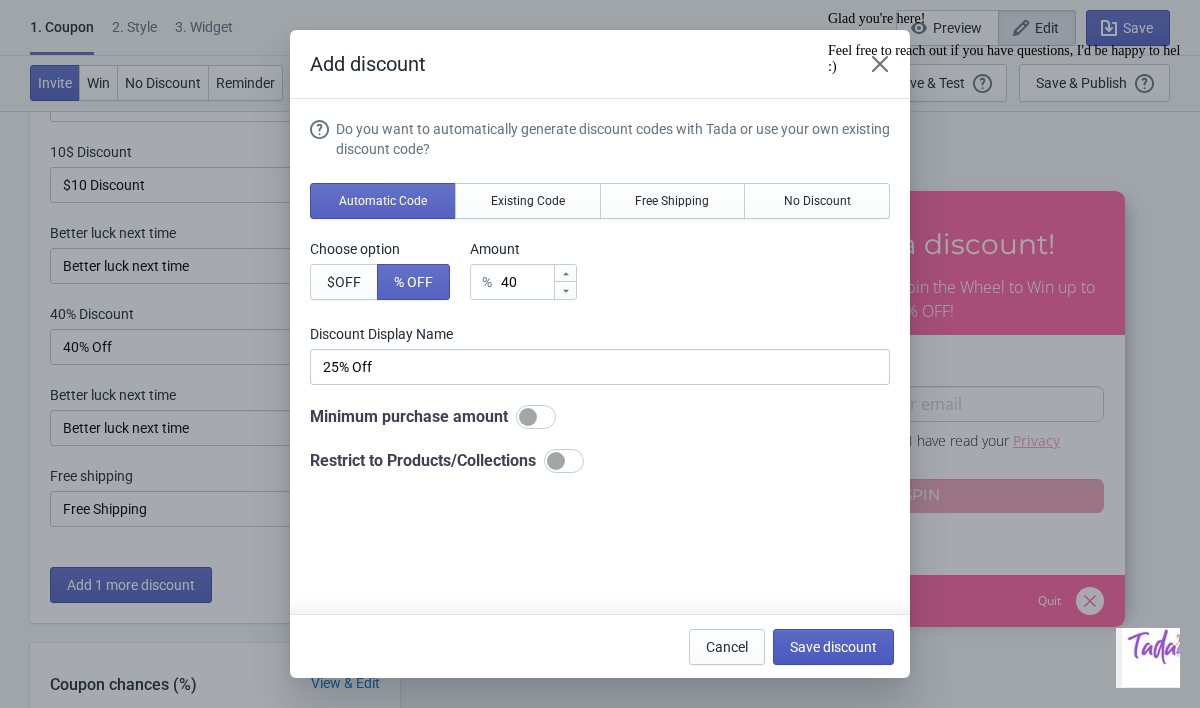 click on "Save discount" at bounding box center [833, 647] 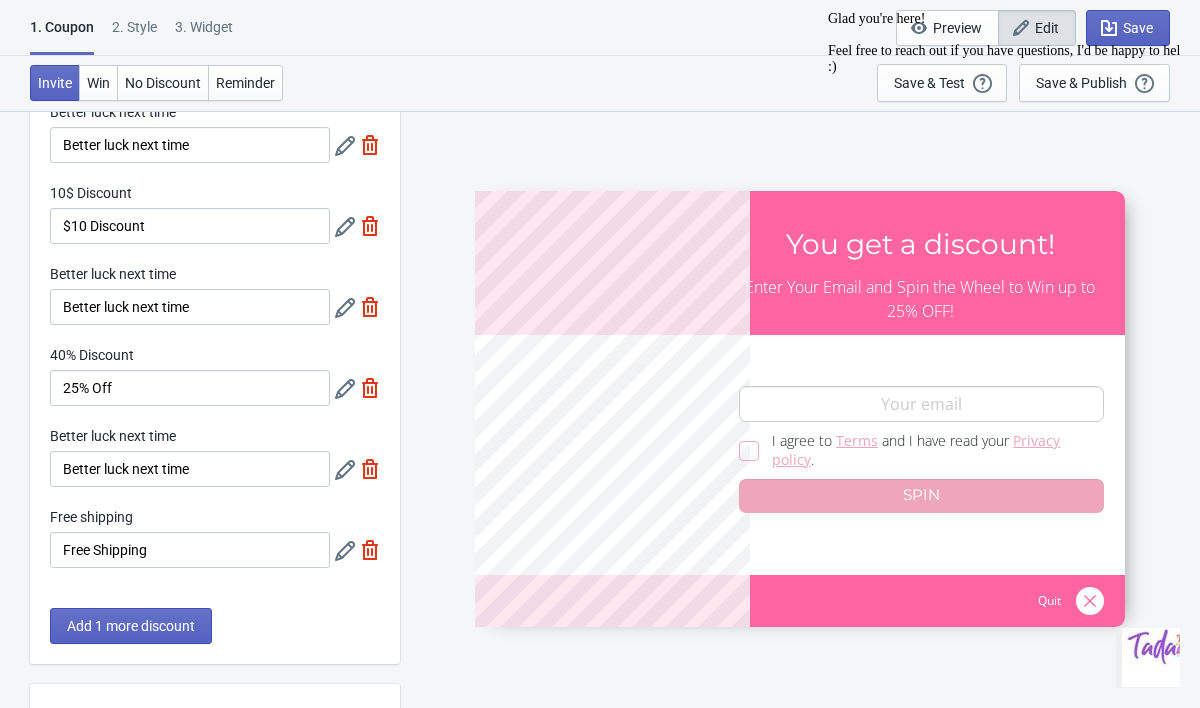 scroll, scrollTop: 273, scrollLeft: 0, axis: vertical 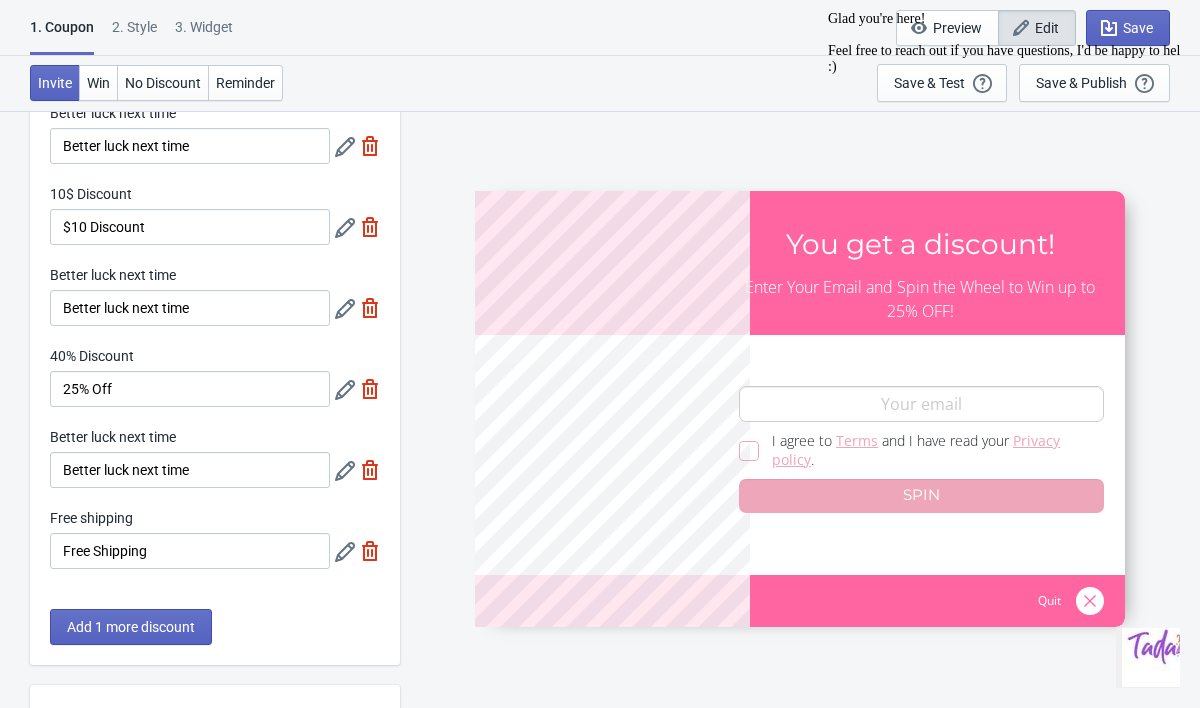 click 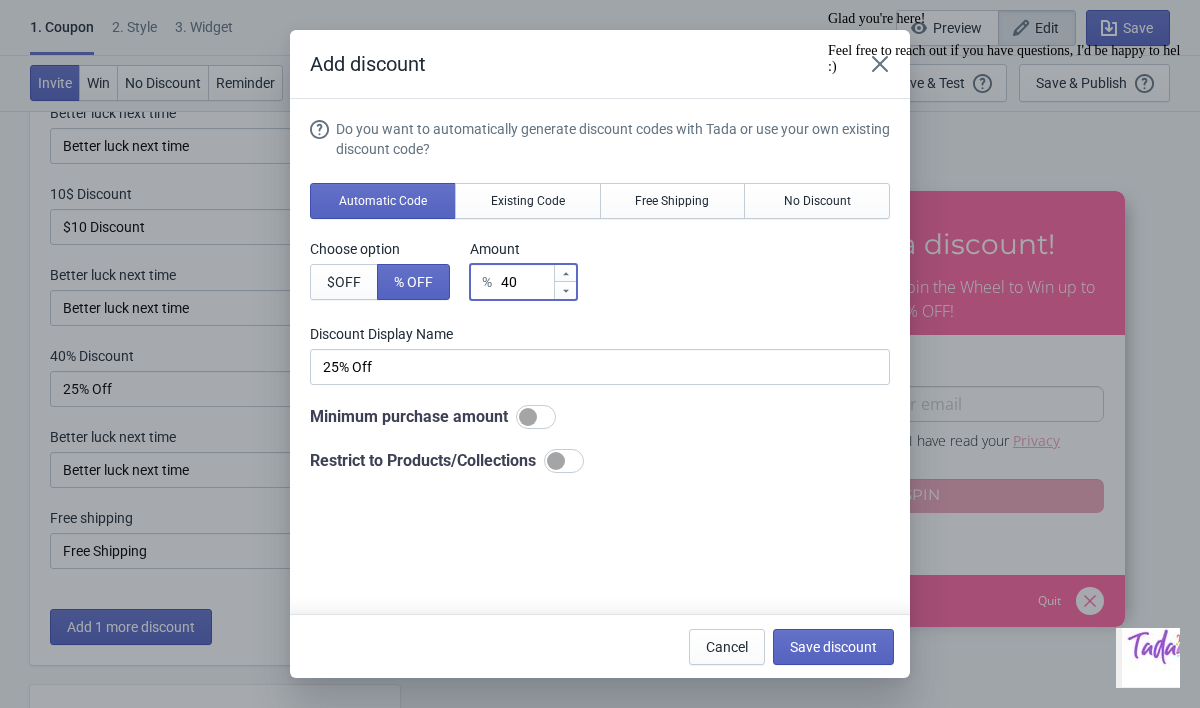 click on "40" at bounding box center (526, 282) 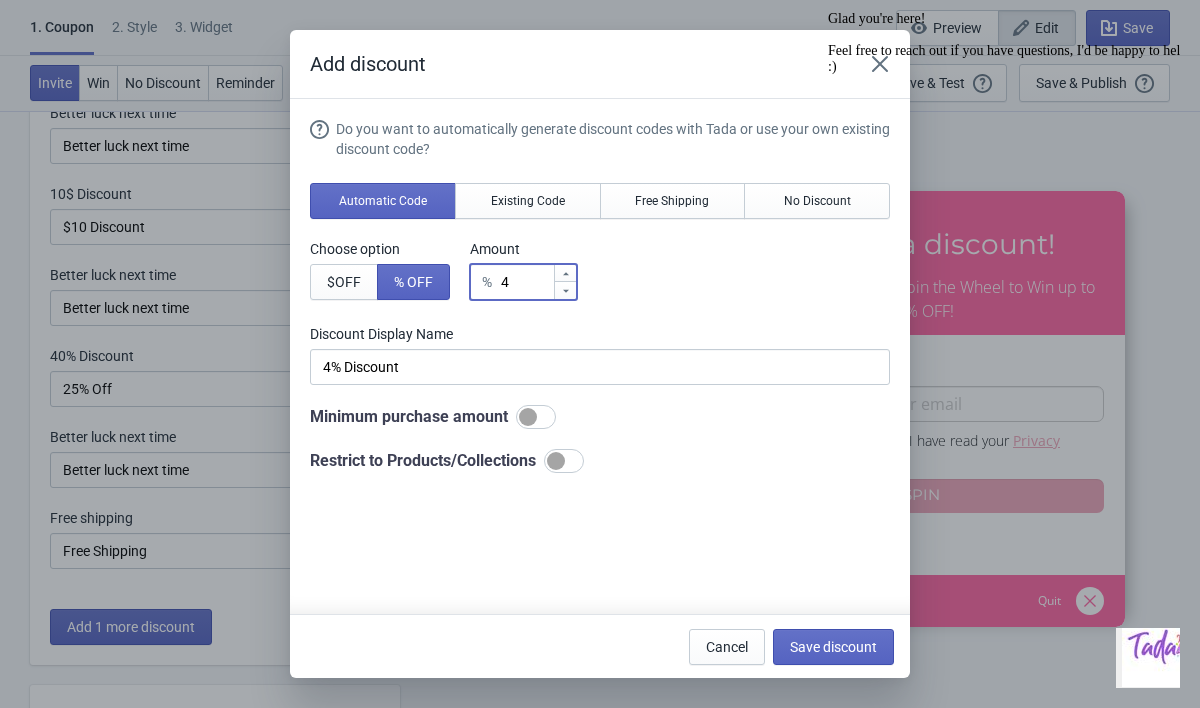 type 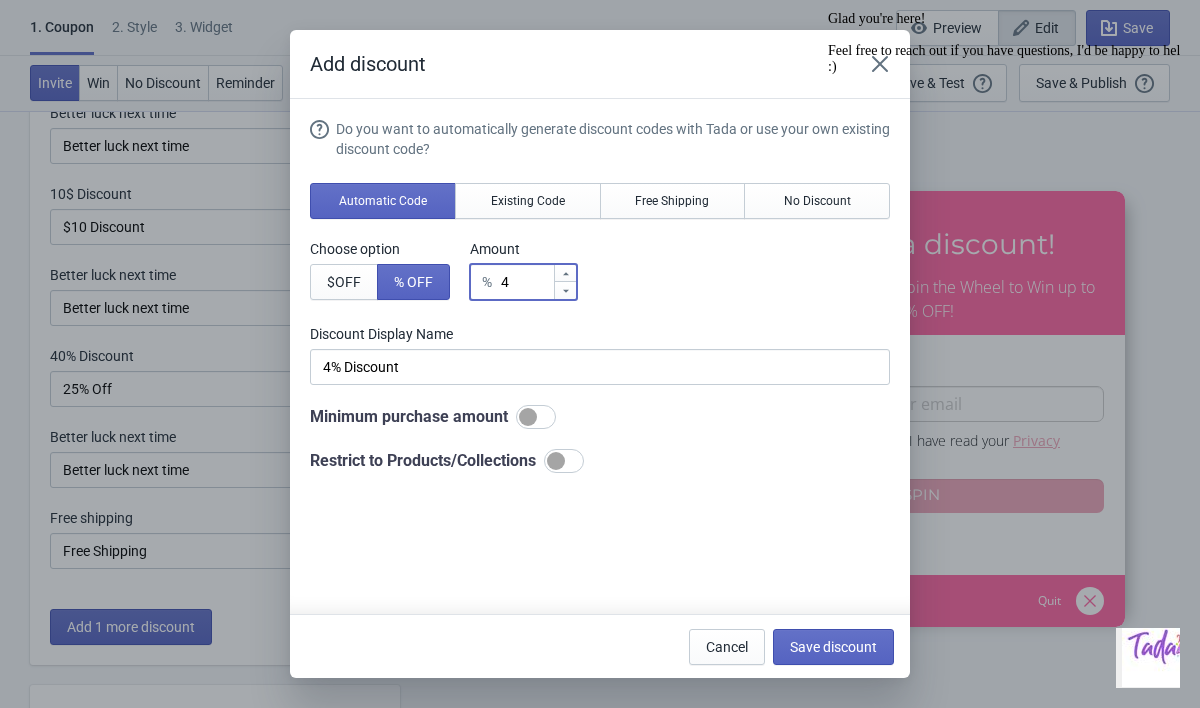 type on "% Discount" 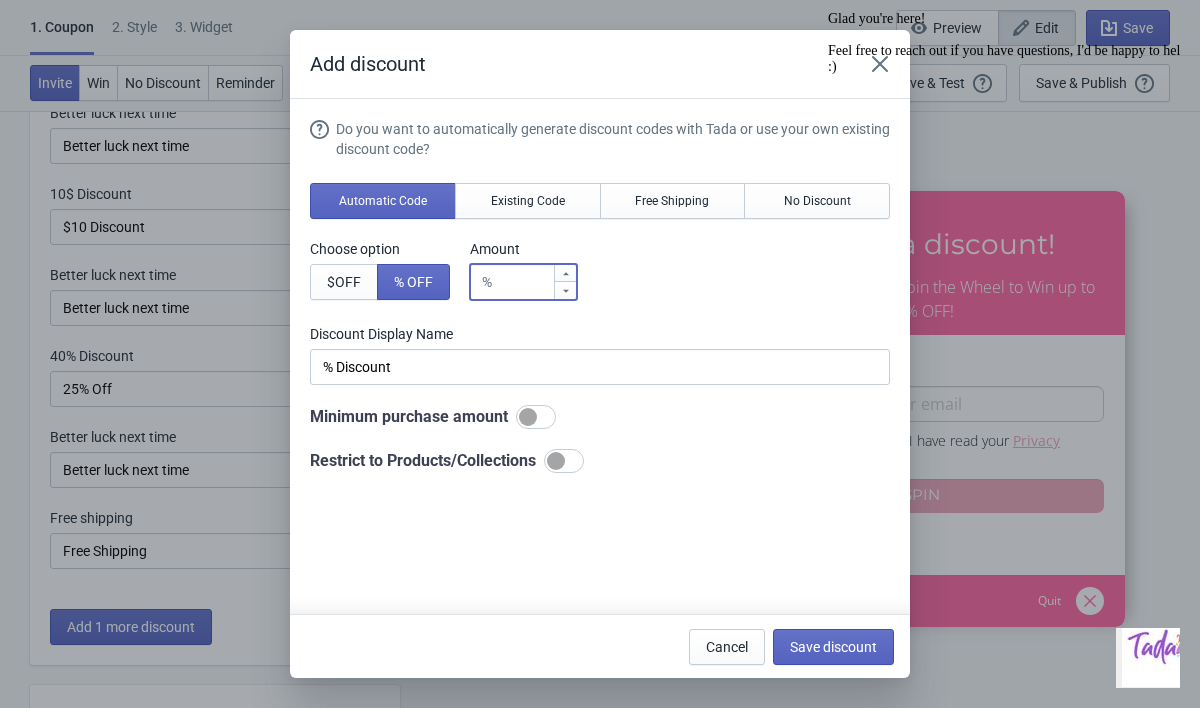 type on "2" 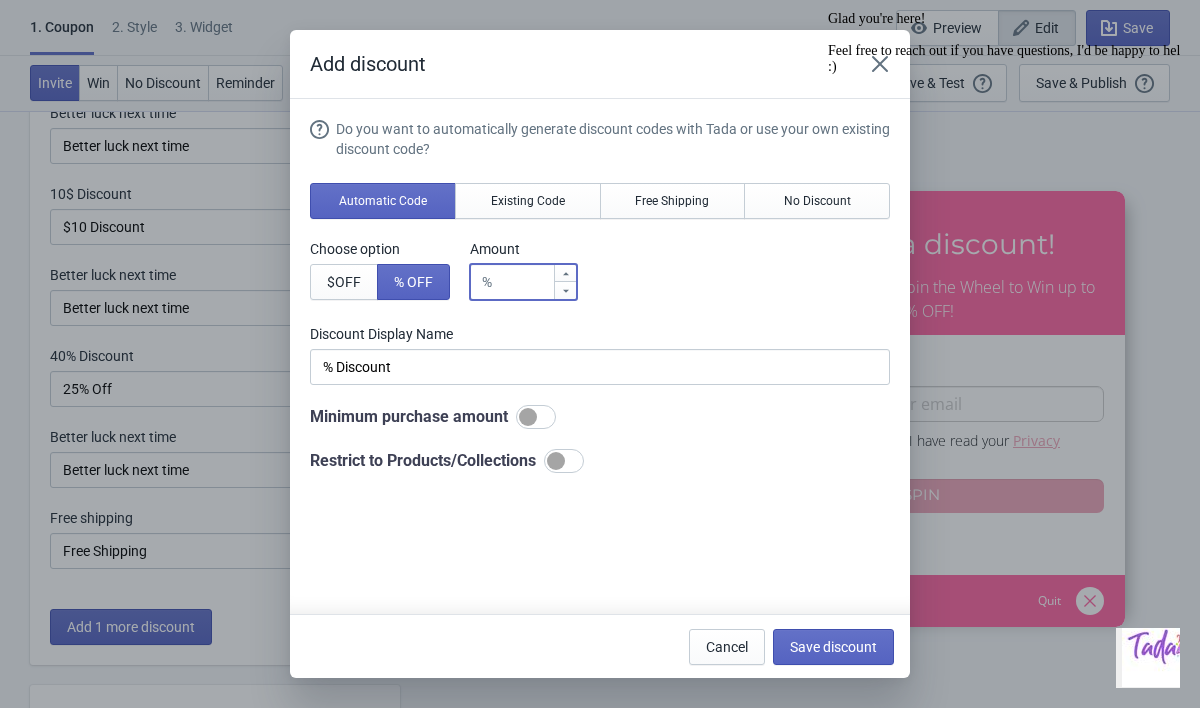 type on "2% Discount" 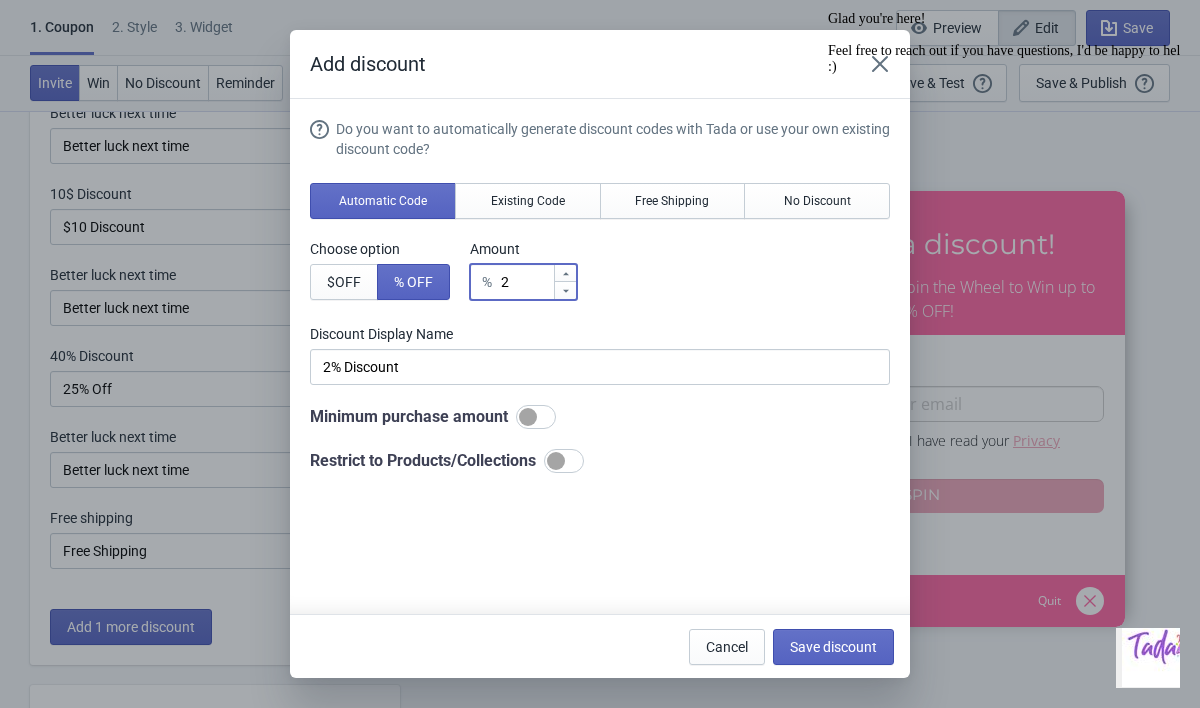 type on "25" 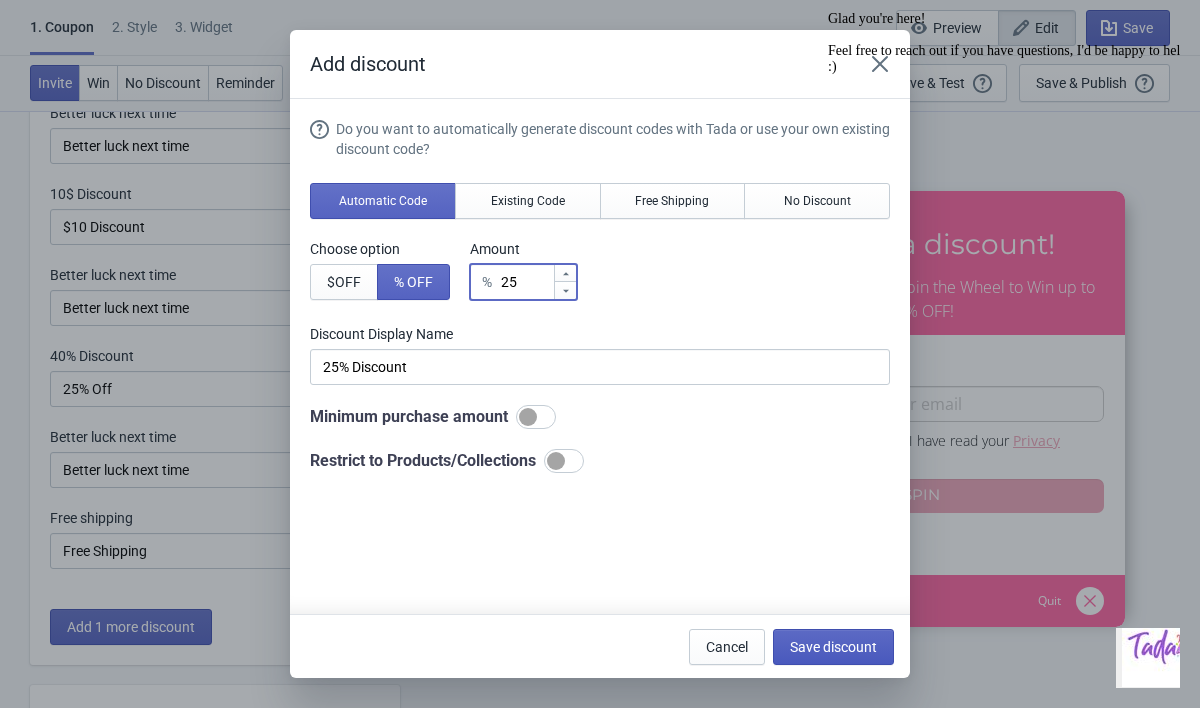 type on "25" 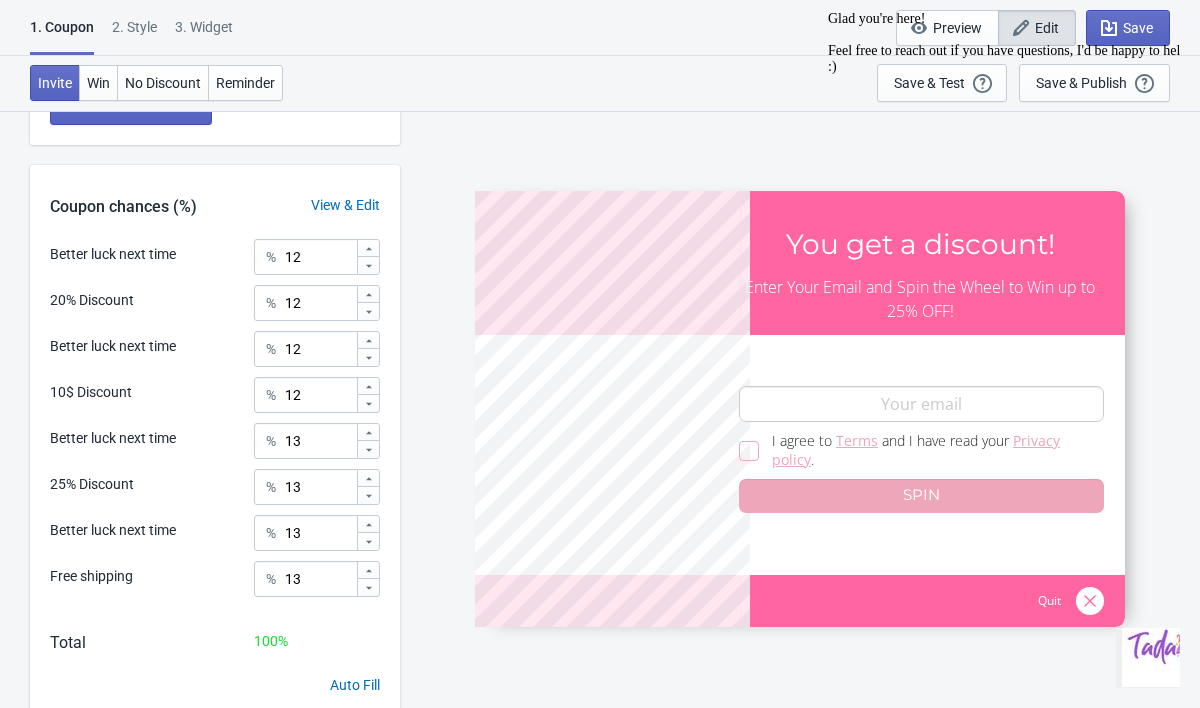 scroll, scrollTop: 794, scrollLeft: 0, axis: vertical 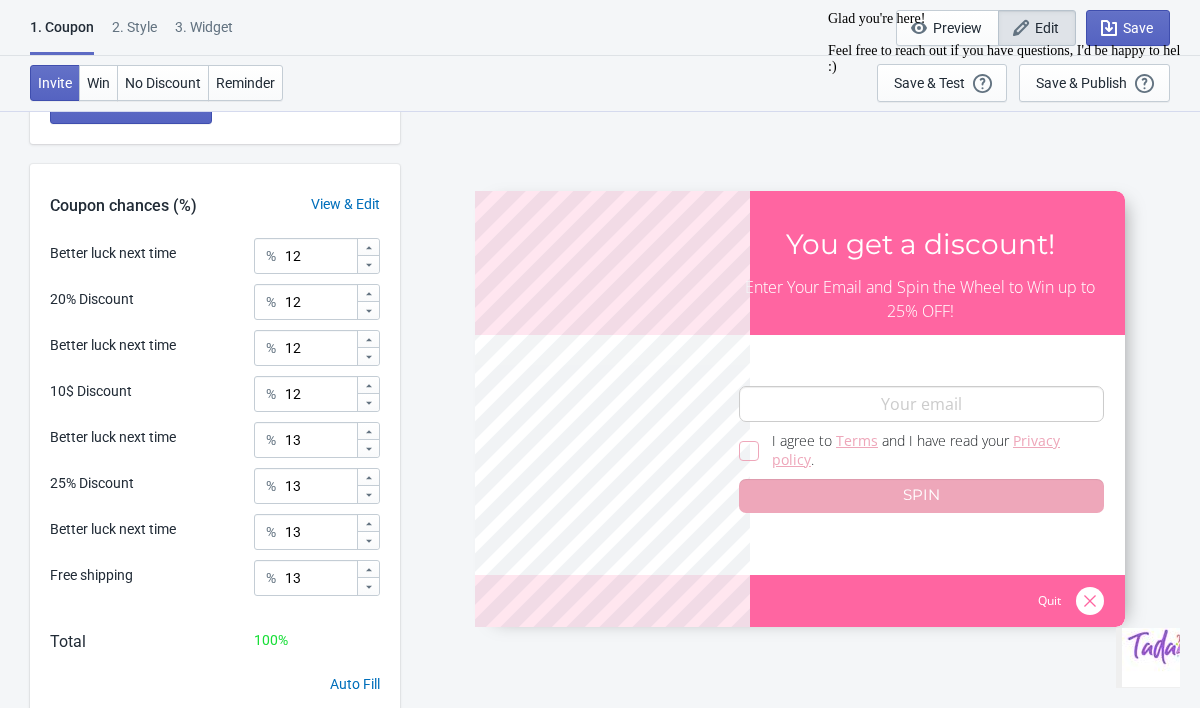 click 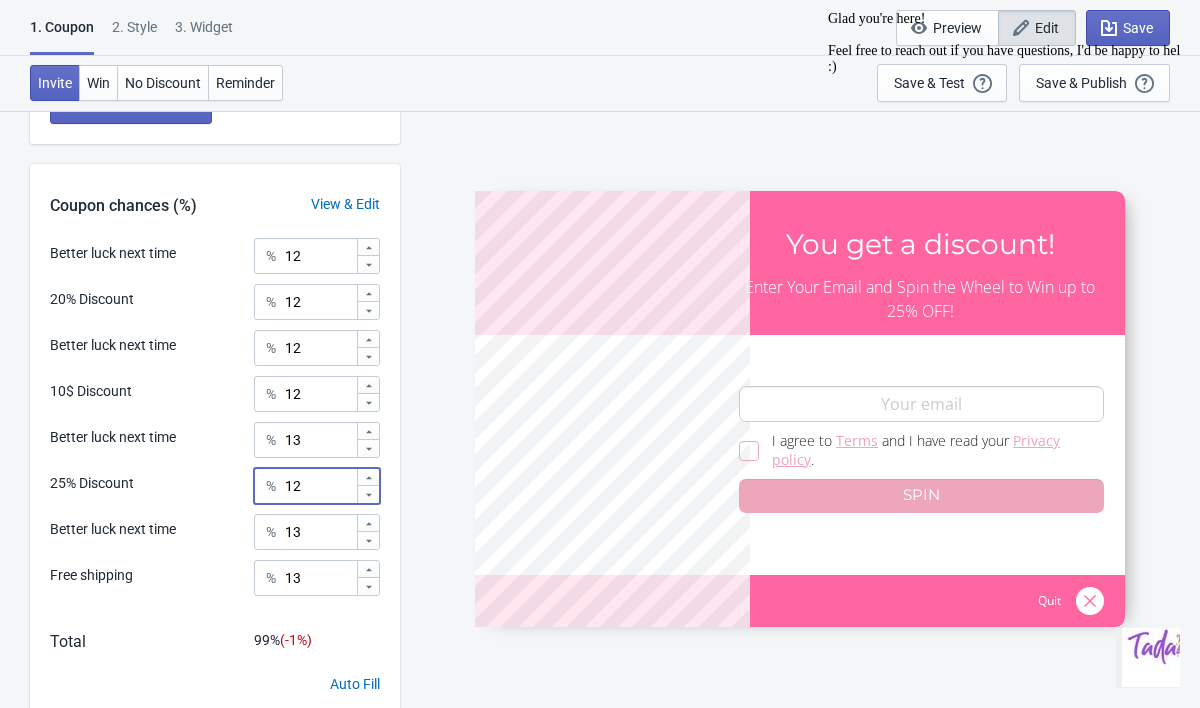 click 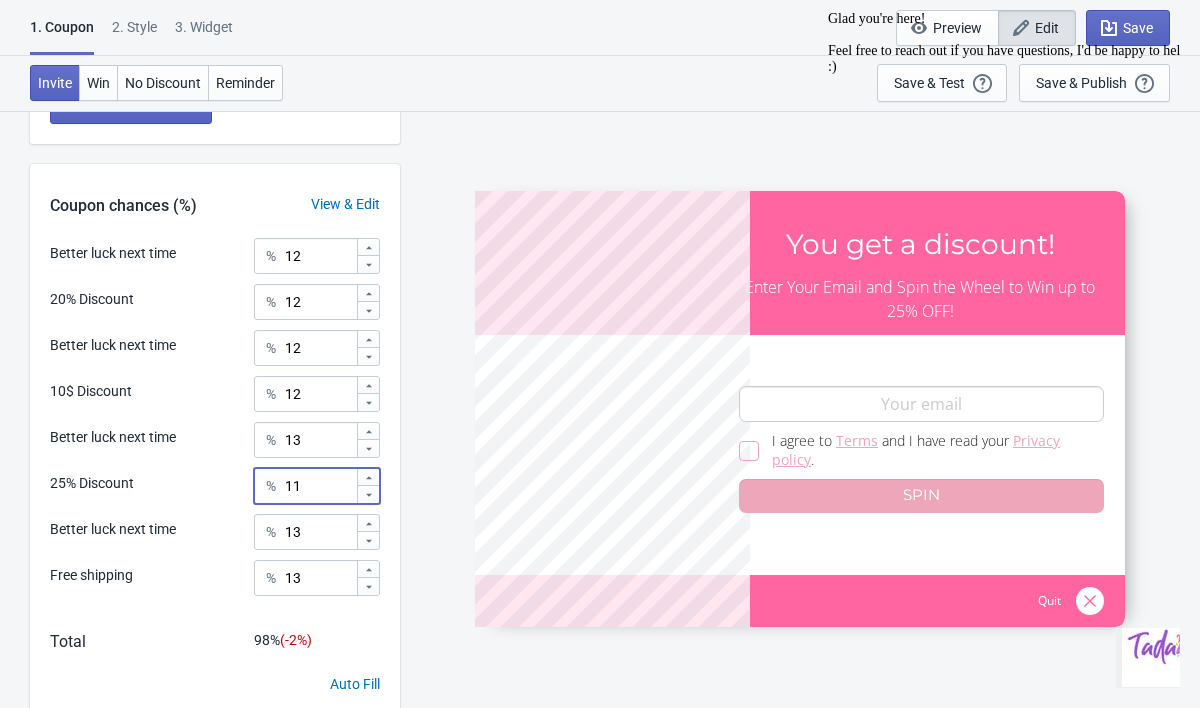 click 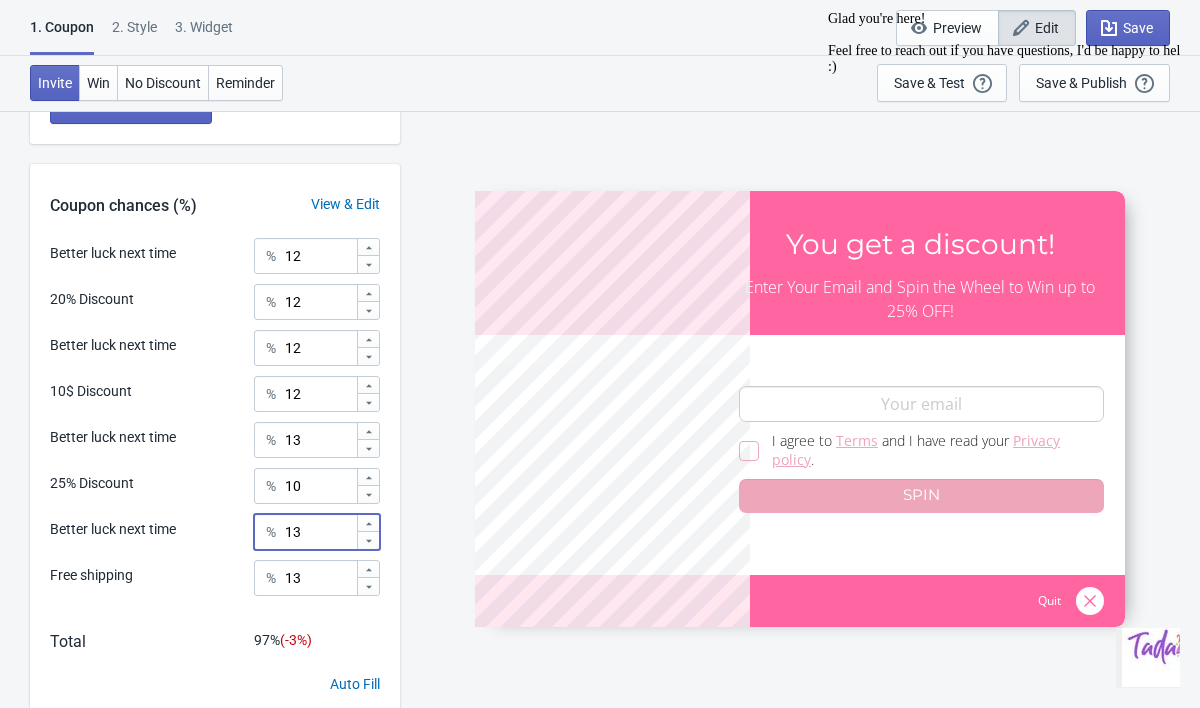 click 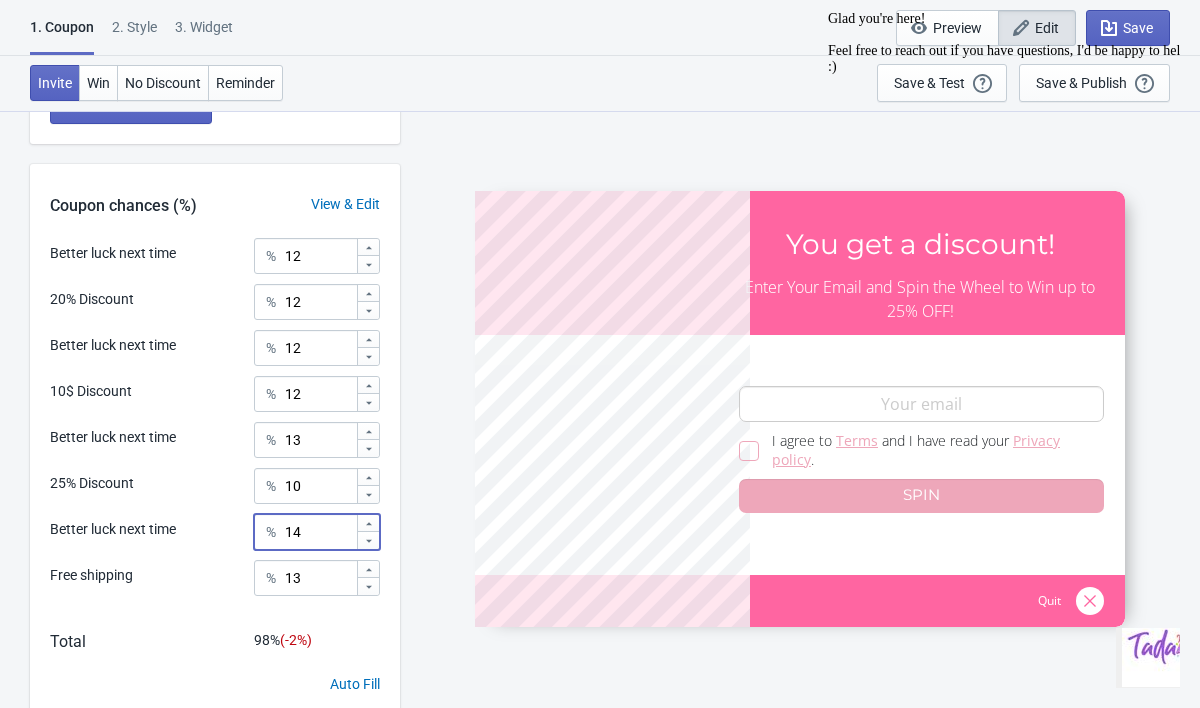 click 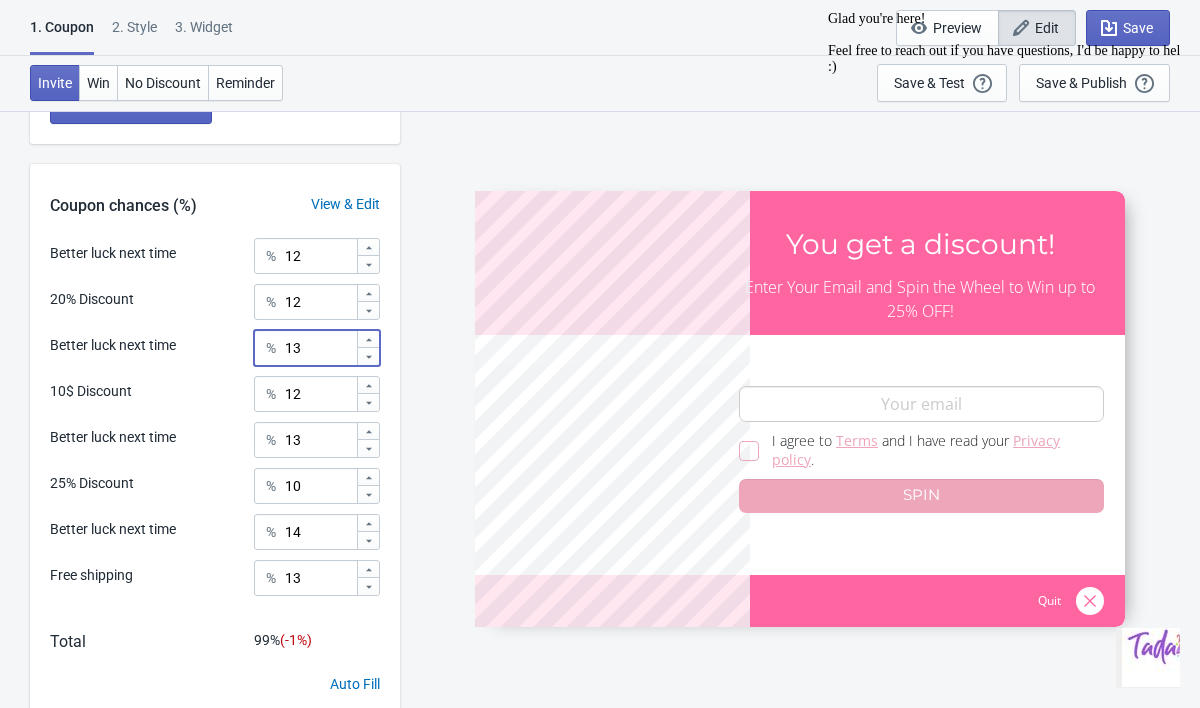 click 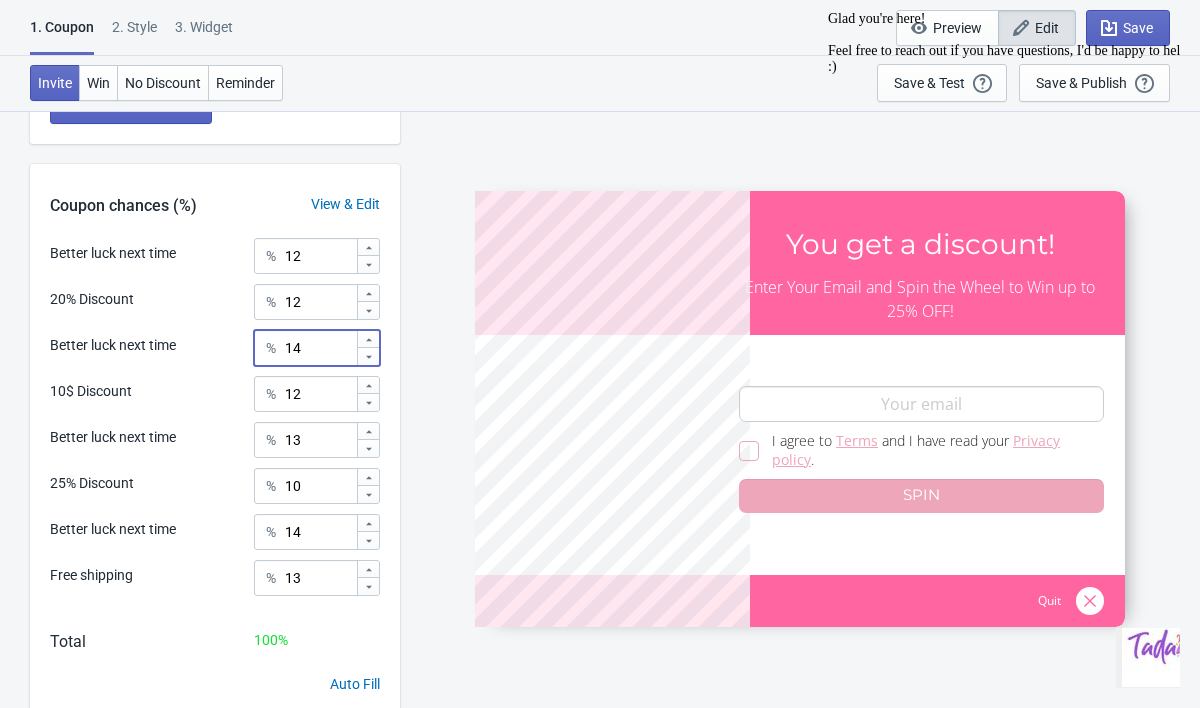 scroll, scrollTop: 866, scrollLeft: 0, axis: vertical 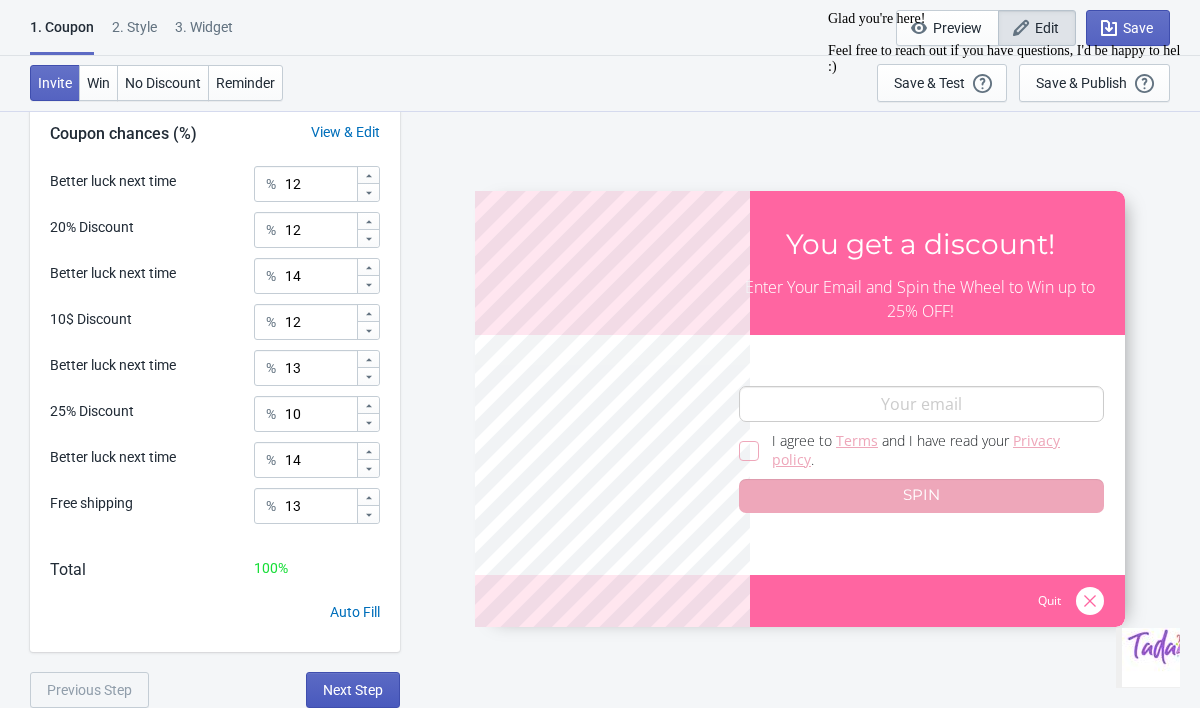 click on "Next Step" at bounding box center (353, 690) 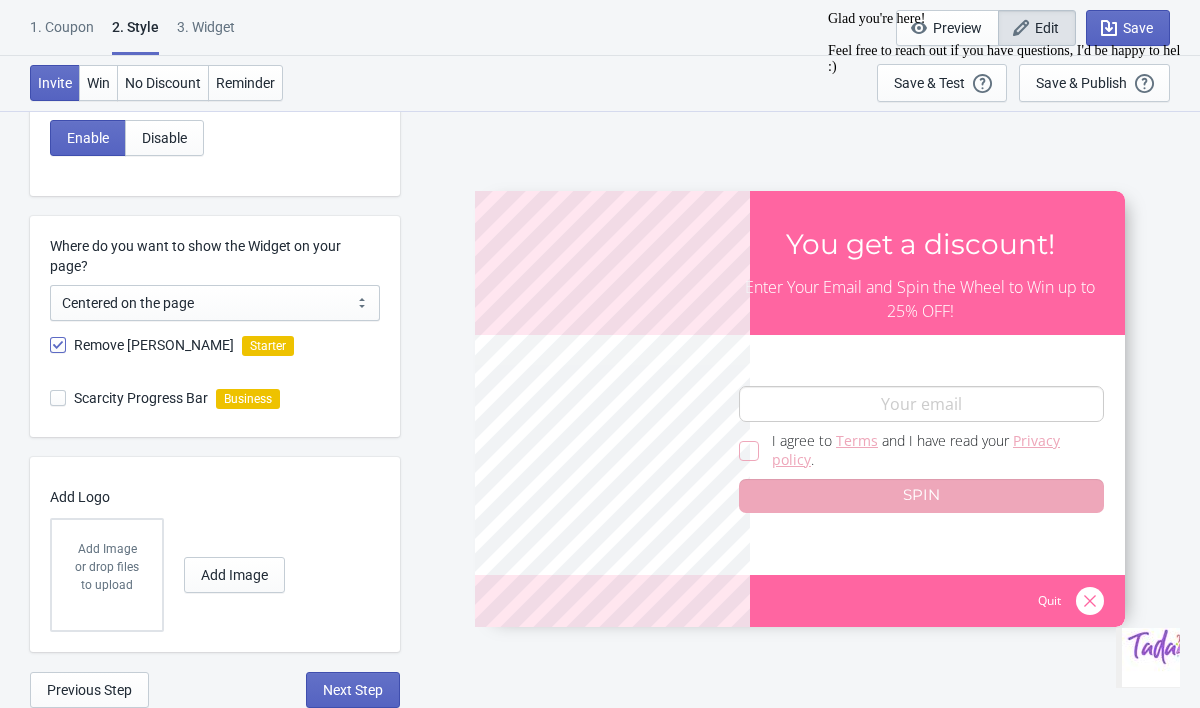 scroll, scrollTop: 0, scrollLeft: 0, axis: both 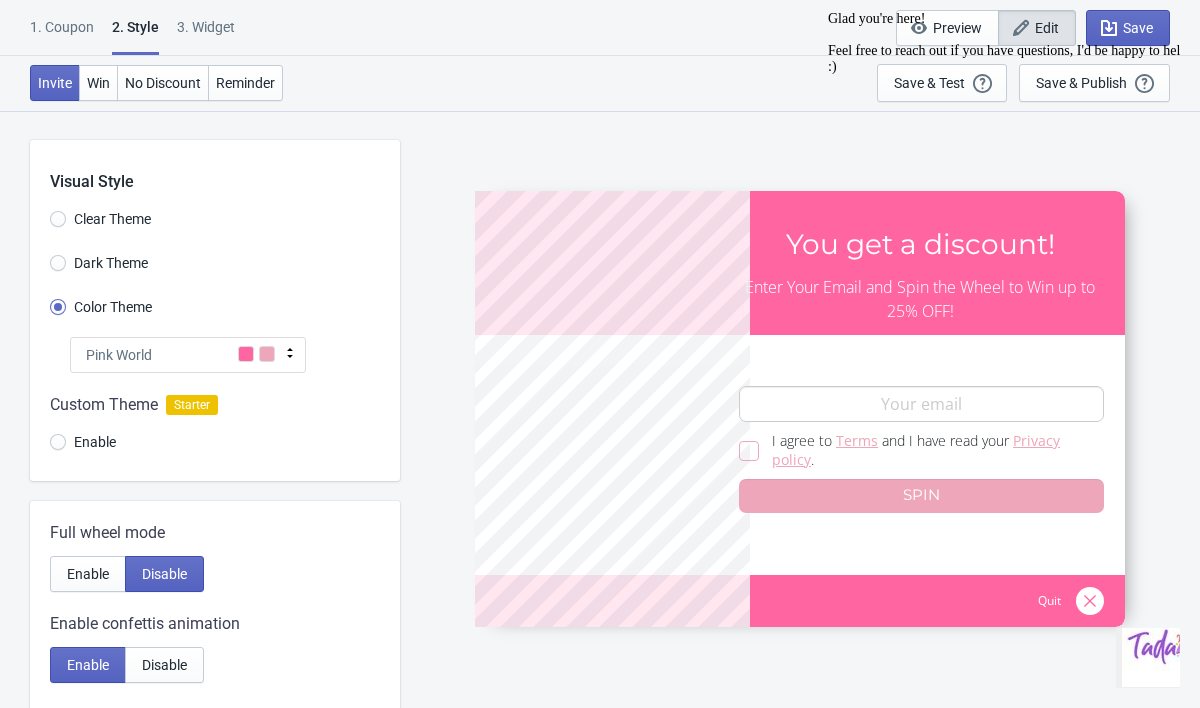 click 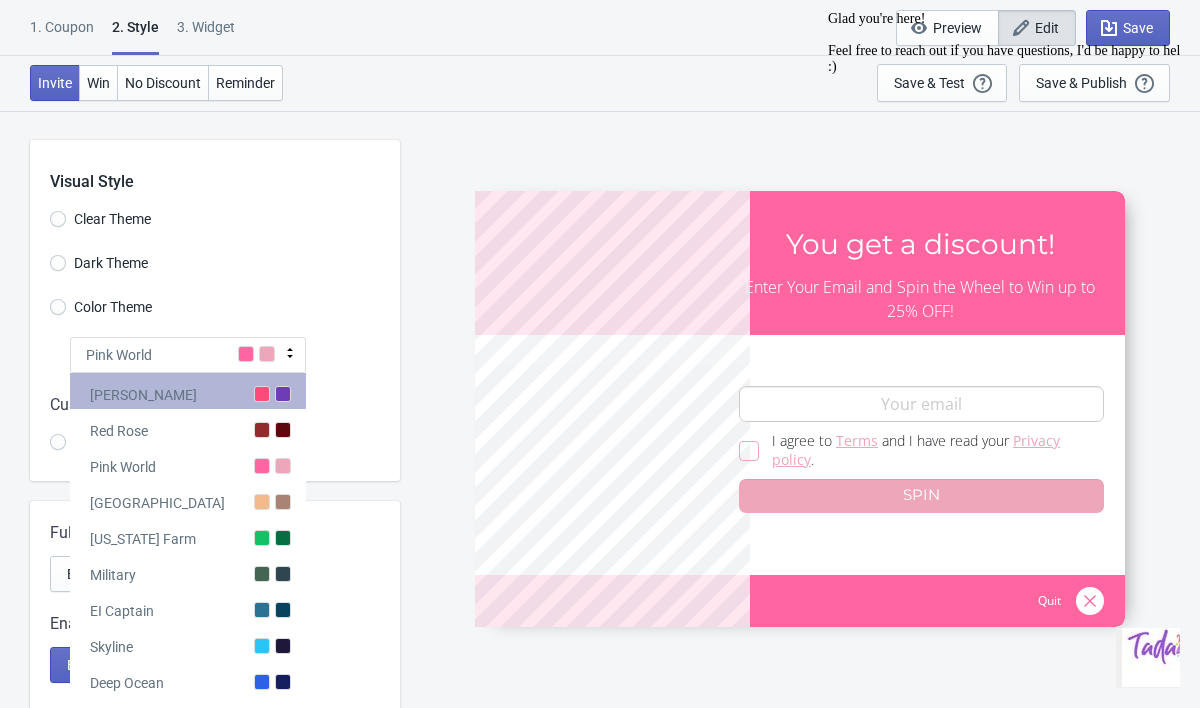 click on "[PERSON_NAME]" at bounding box center [188, 391] 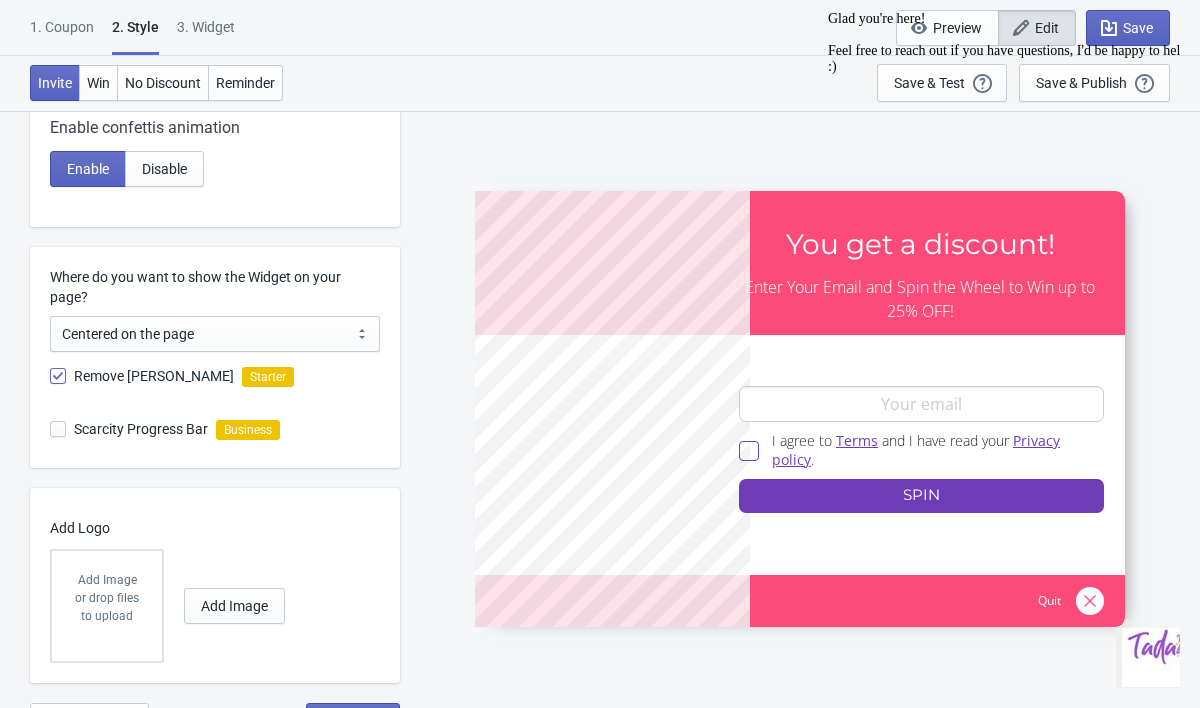 scroll, scrollTop: 527, scrollLeft: 0, axis: vertical 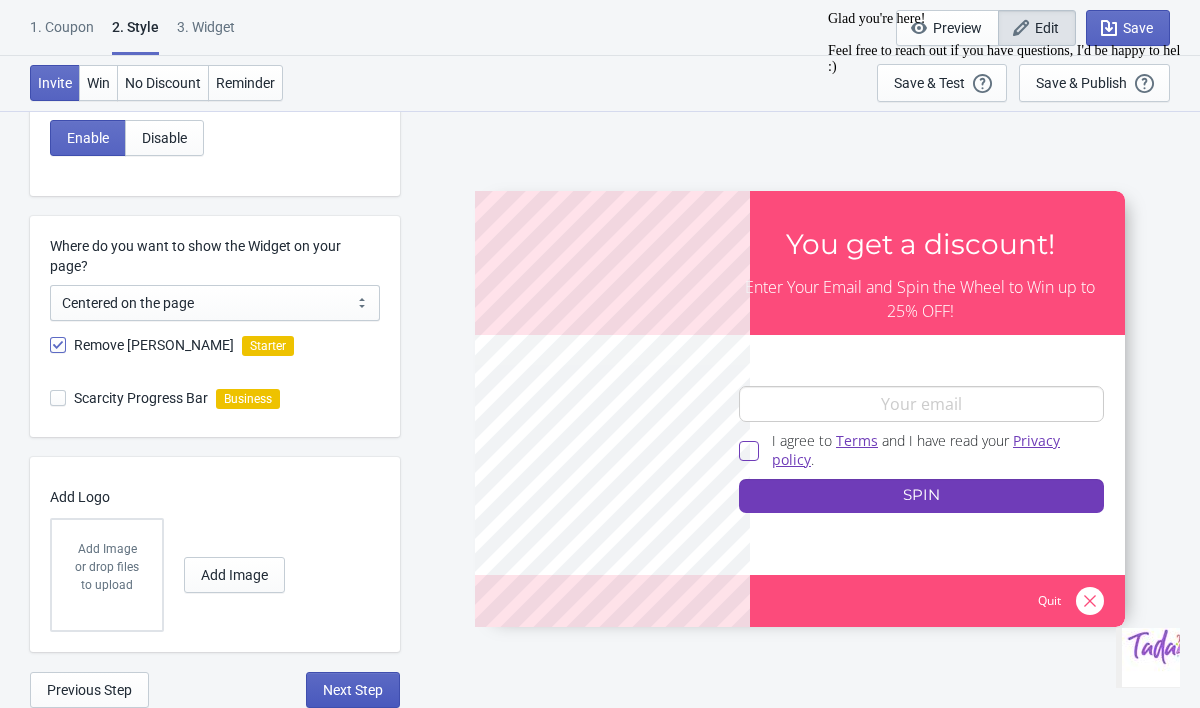 click on "Next Step" at bounding box center (353, 690) 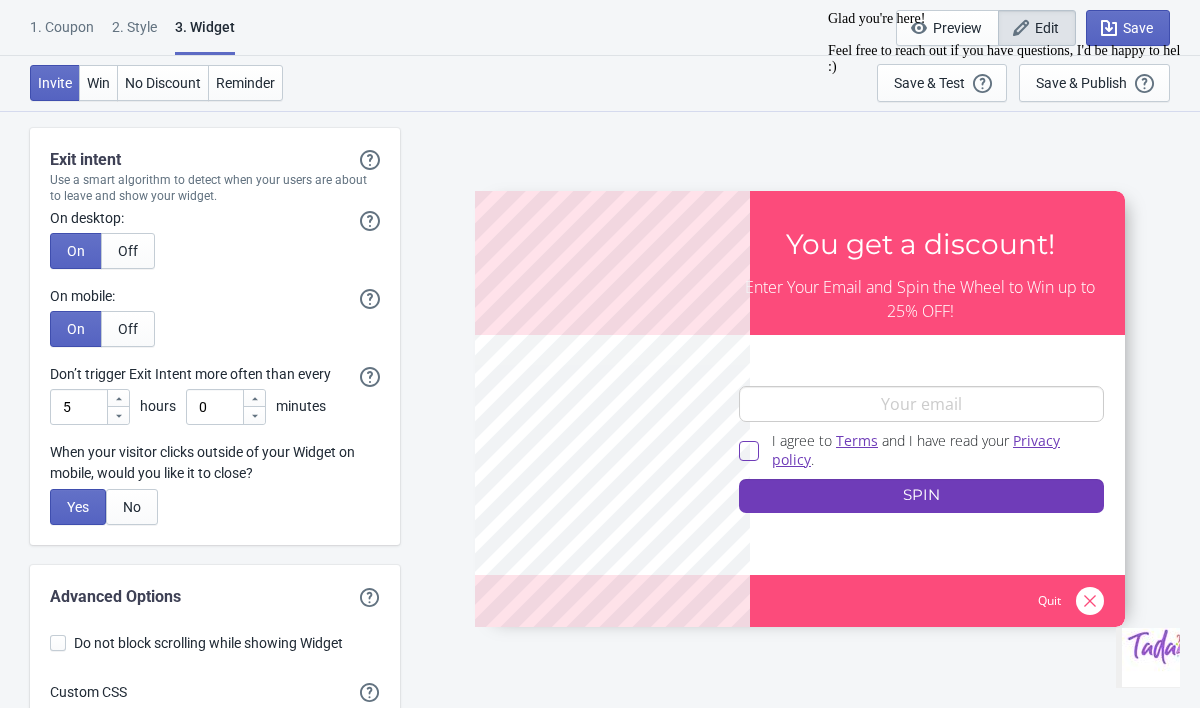 scroll, scrollTop: 6292, scrollLeft: 0, axis: vertical 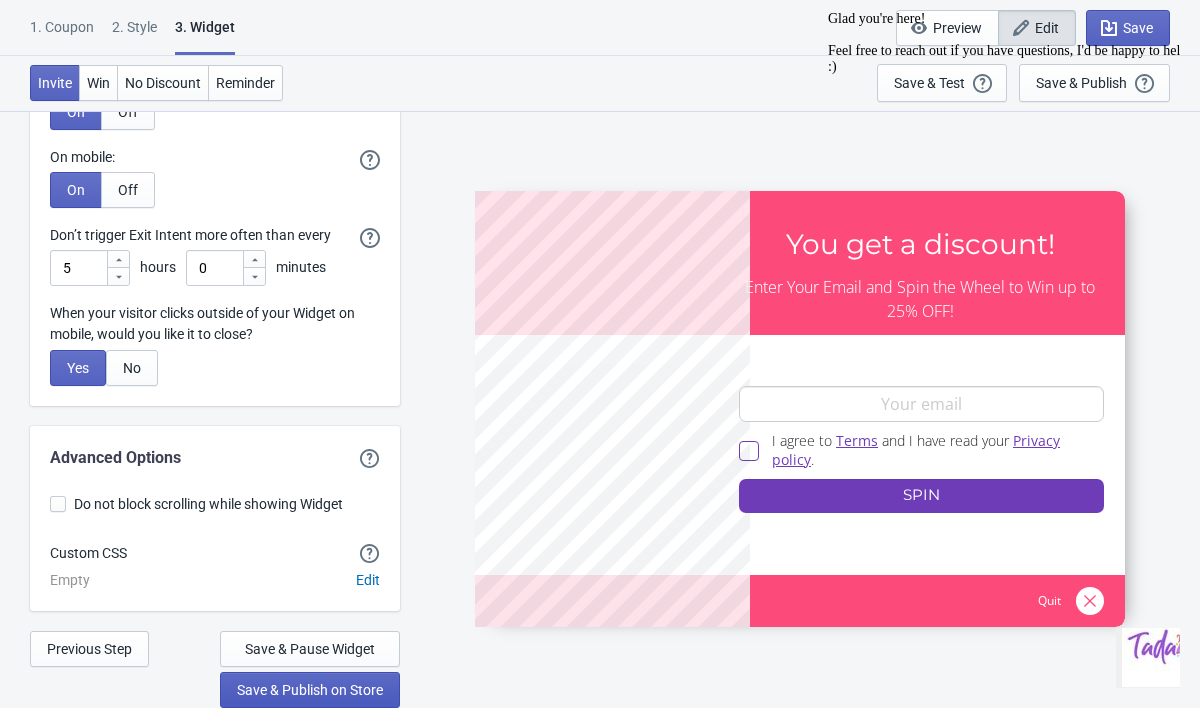 click on "Save & Publish on Store" at bounding box center (310, 690) 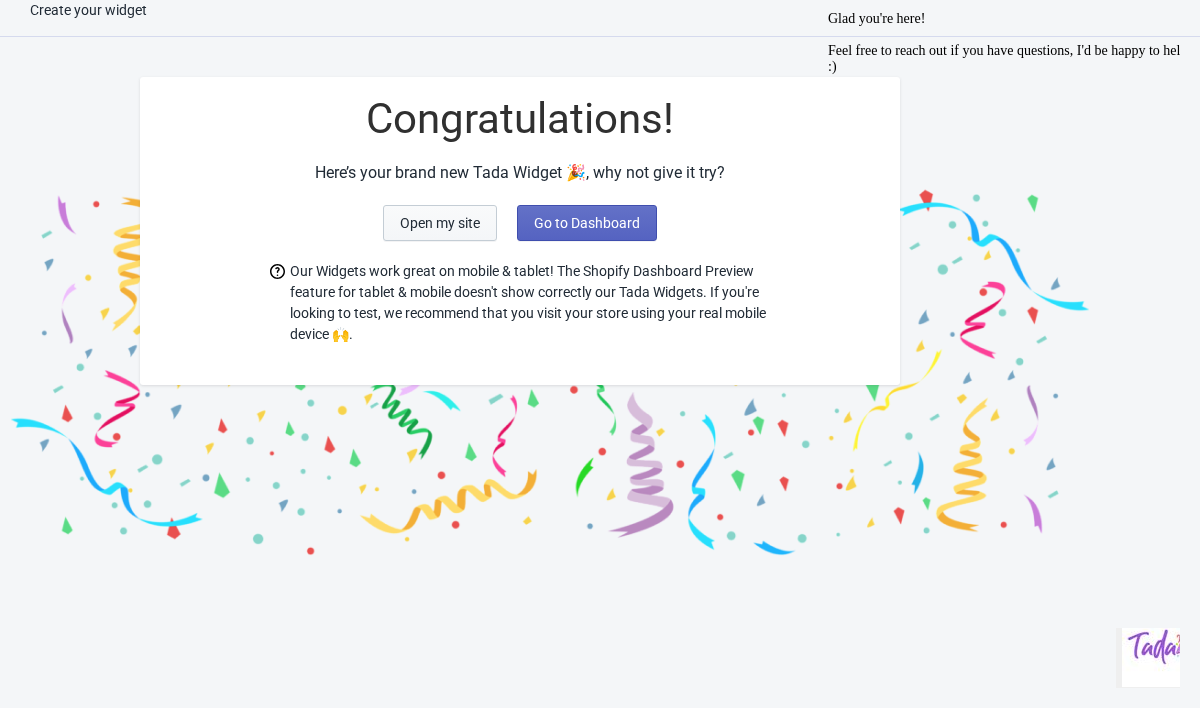 click on "Open my site" at bounding box center (440, 223) 